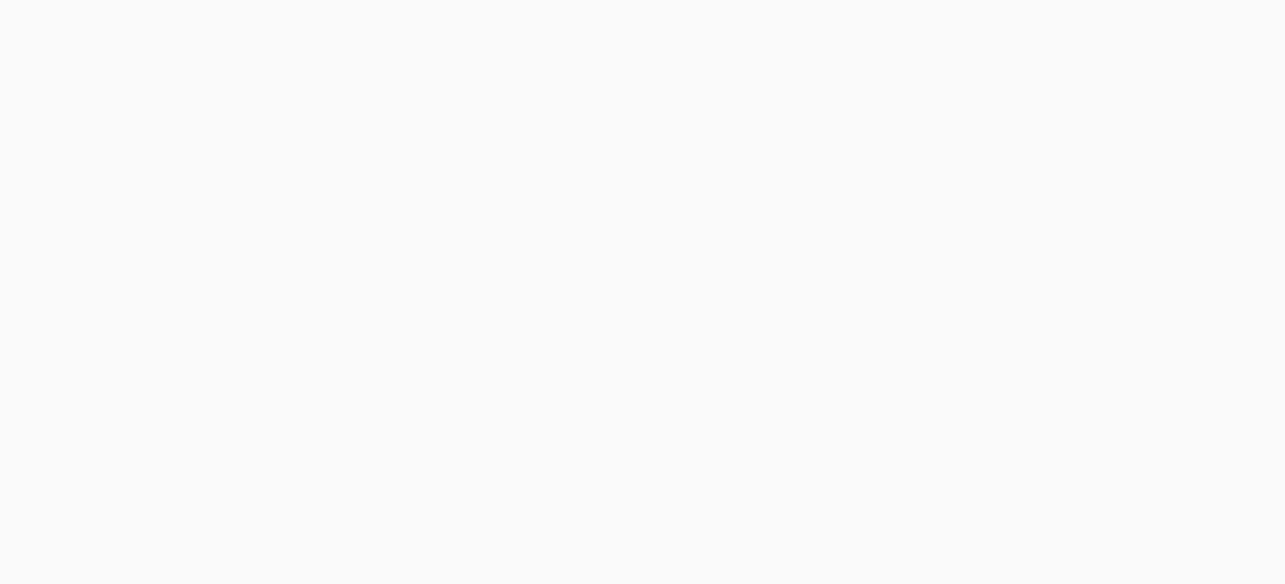 scroll, scrollTop: 0, scrollLeft: 0, axis: both 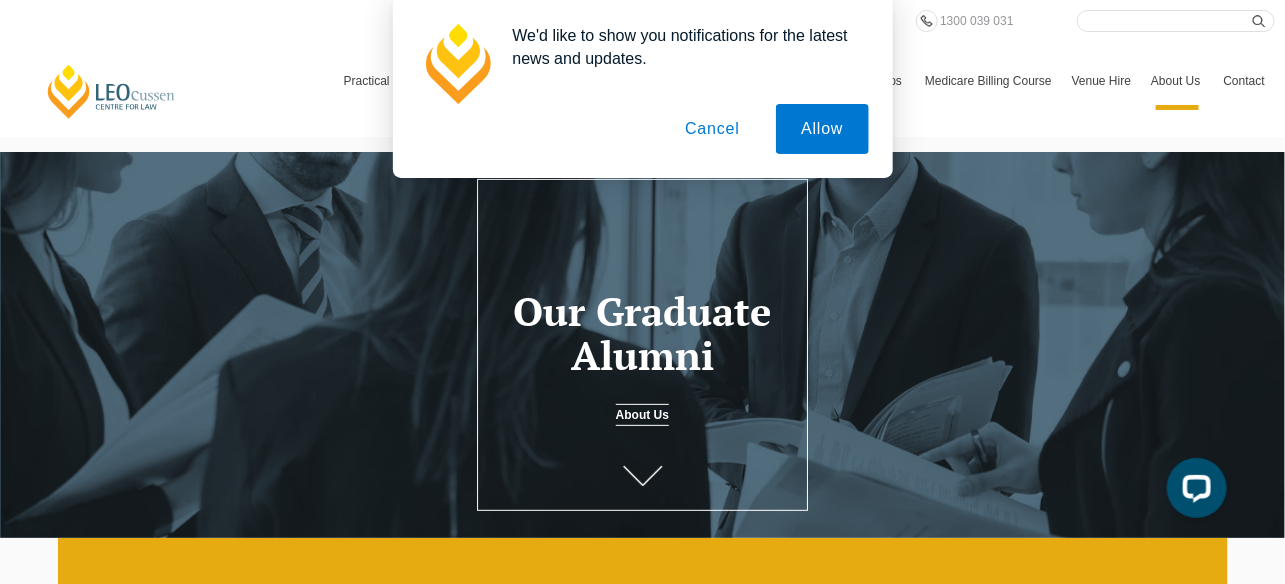 click on "Cancel" at bounding box center [712, 129] 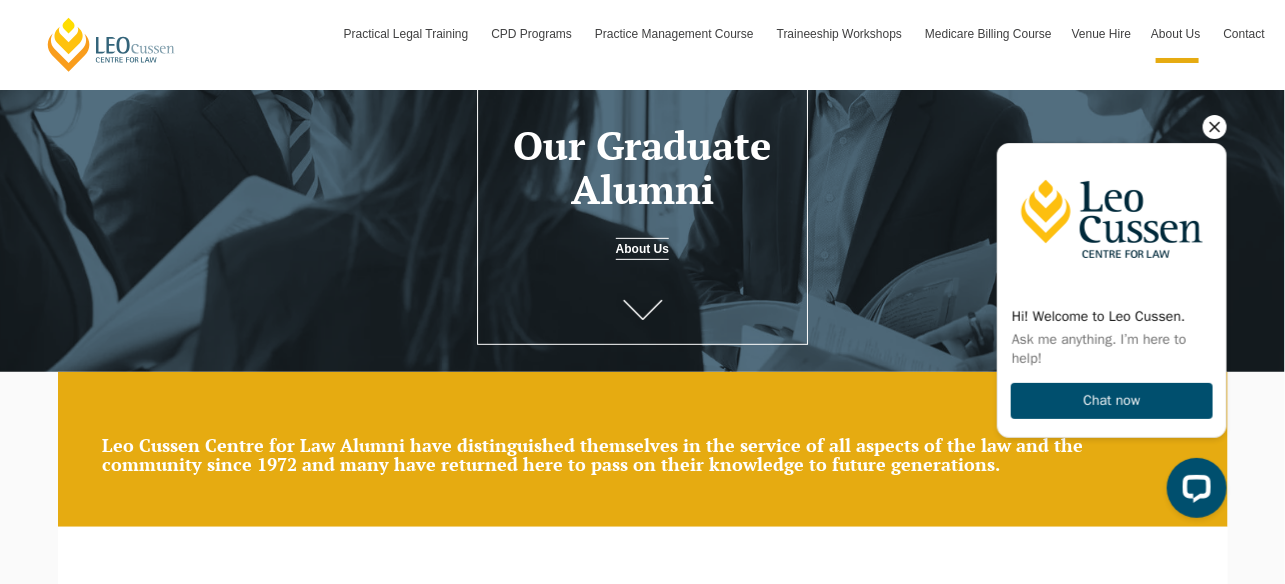 scroll, scrollTop: 168, scrollLeft: 0, axis: vertical 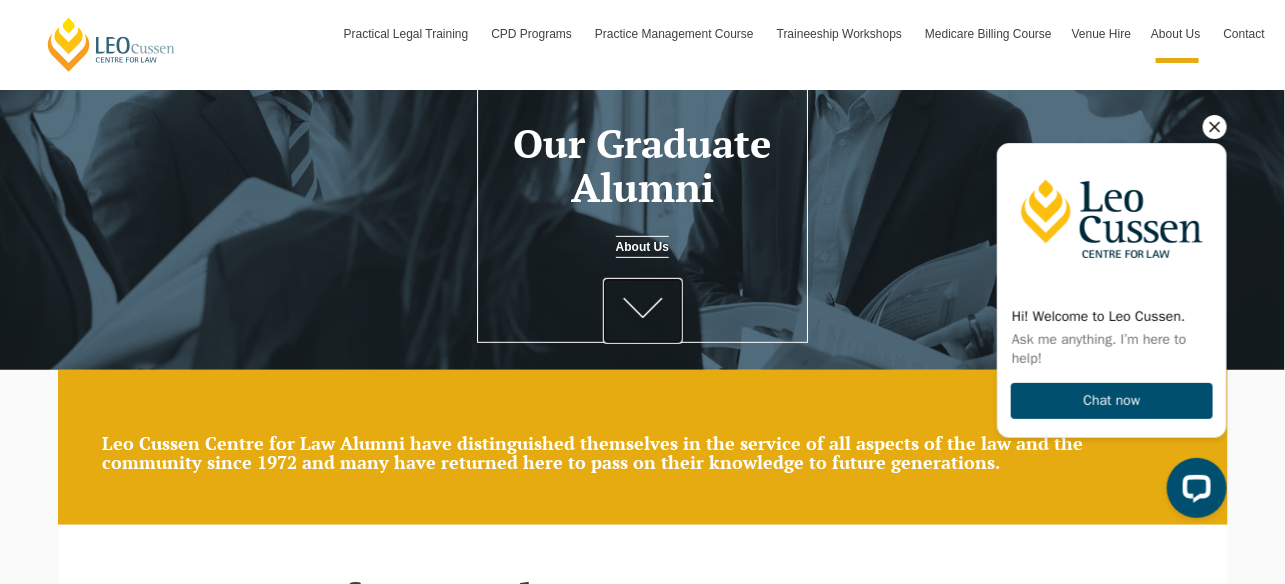 click 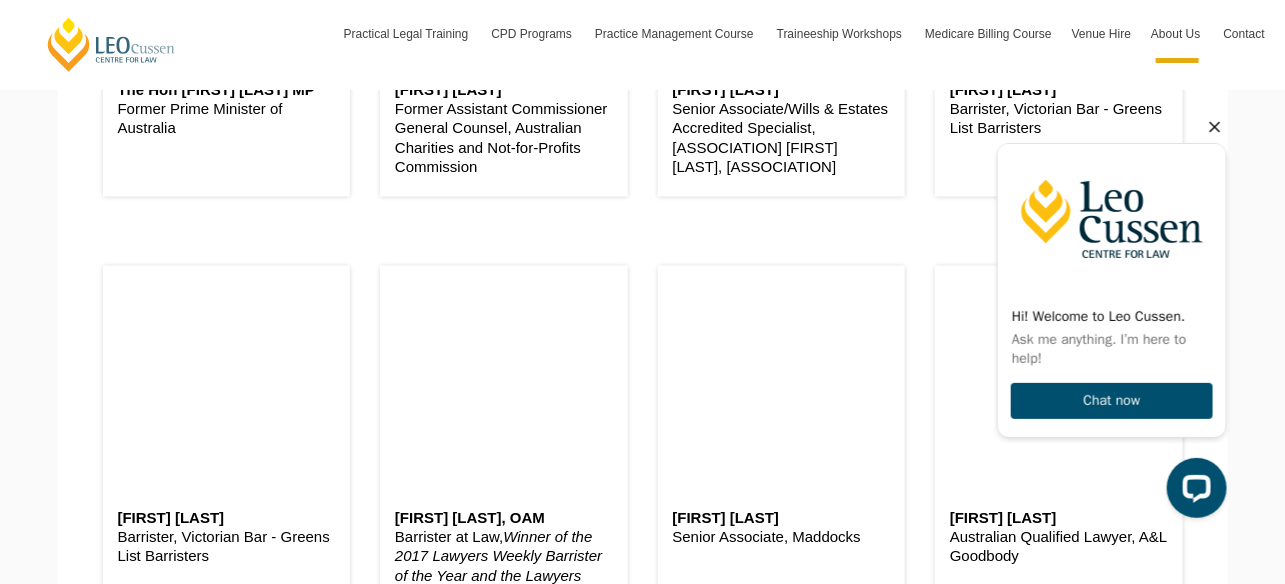 scroll, scrollTop: 1106, scrollLeft: 0, axis: vertical 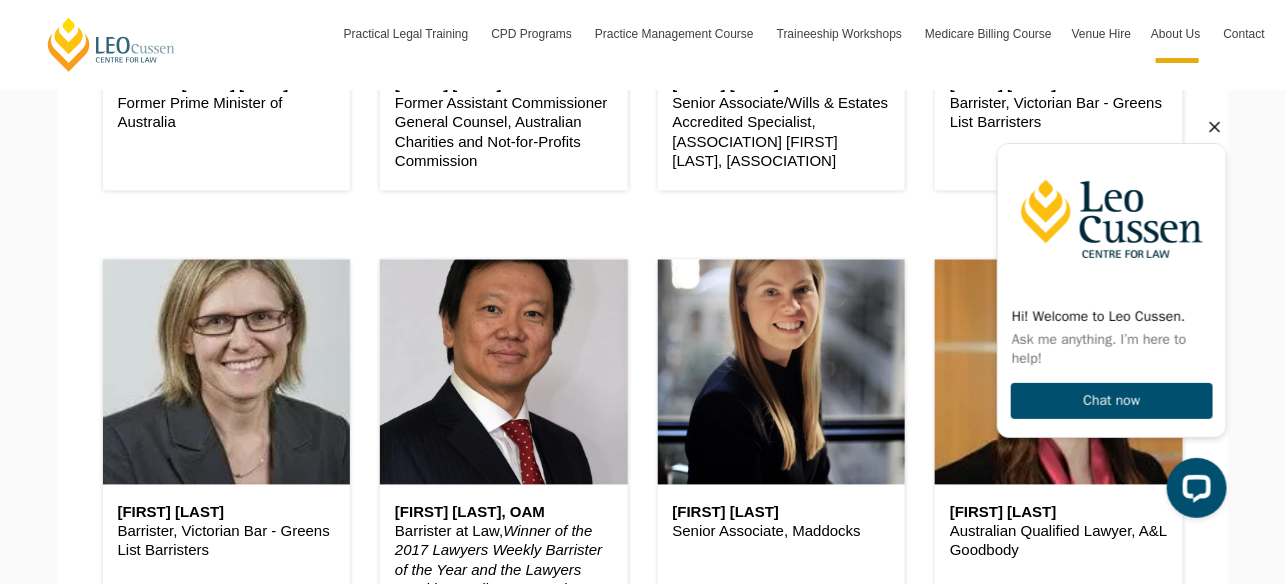 click 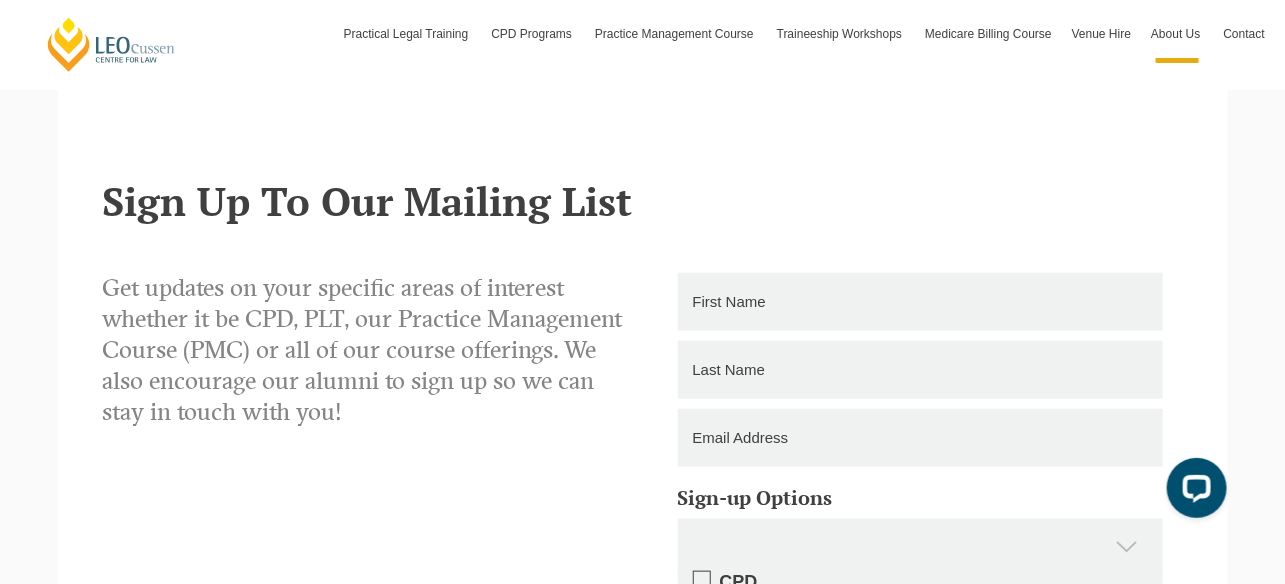 scroll, scrollTop: 3167, scrollLeft: 0, axis: vertical 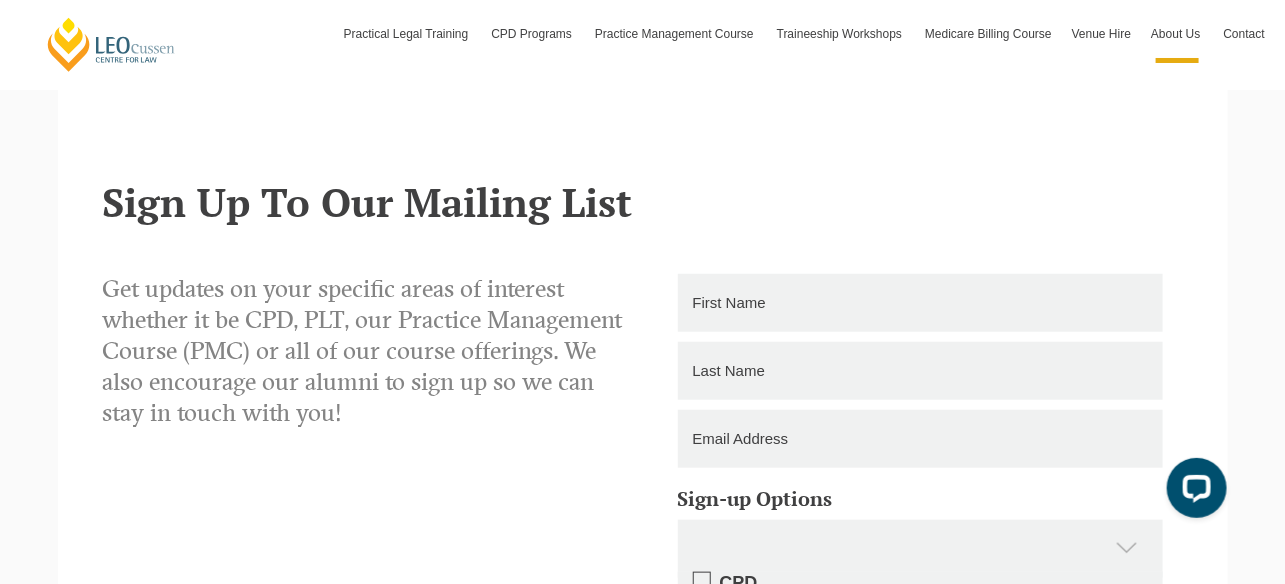 click at bounding box center [920, 303] 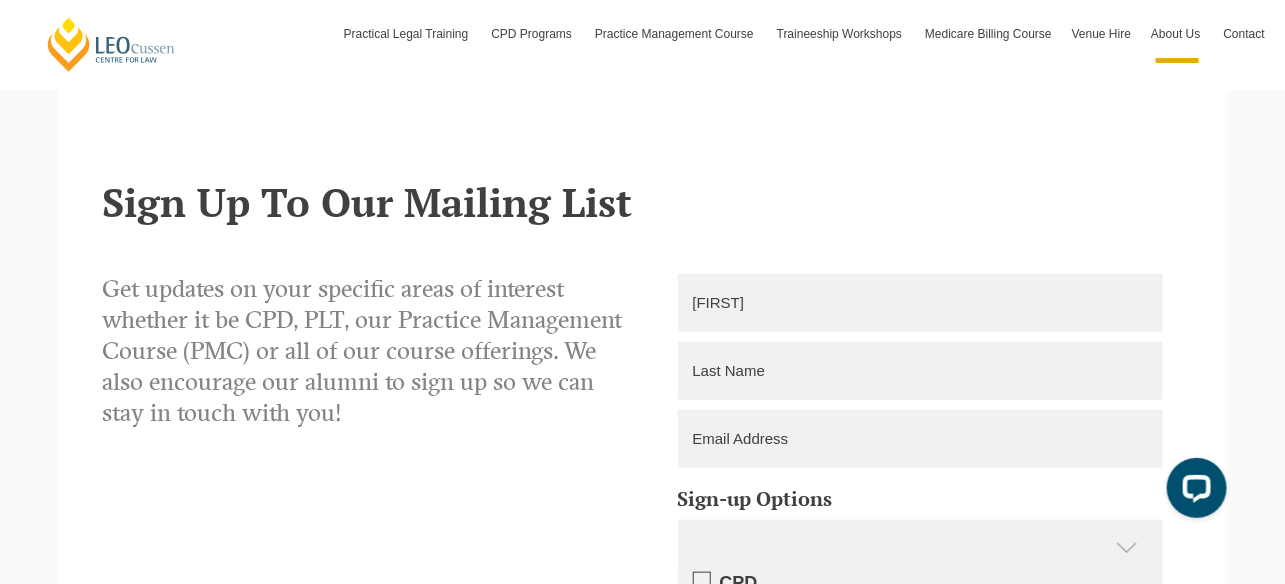type on "Jane" 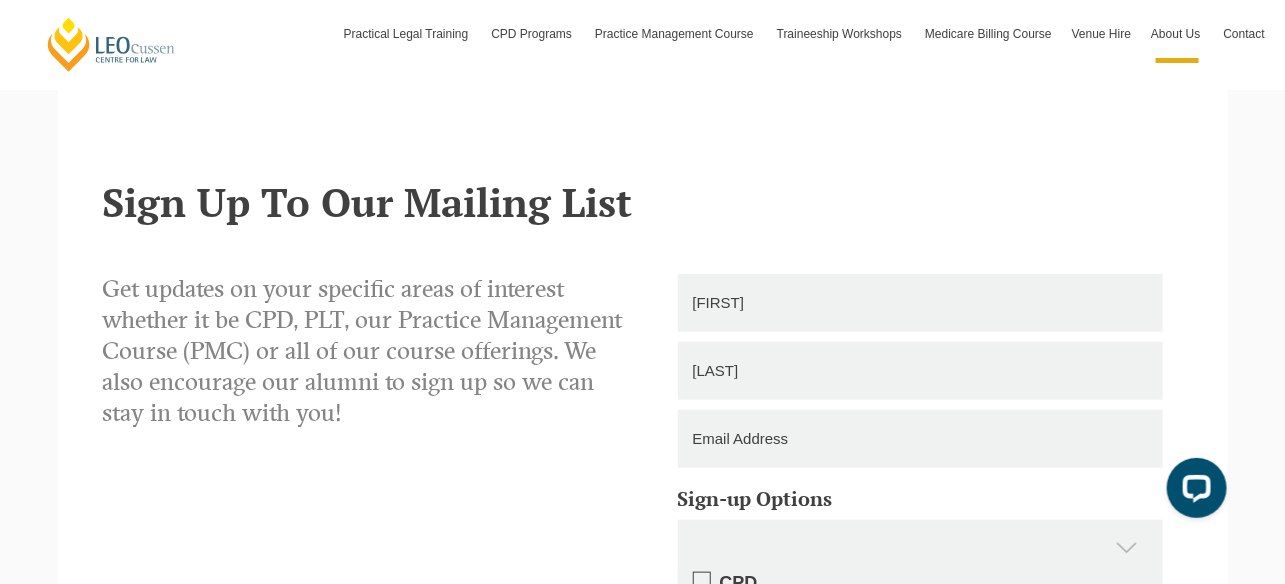type on "Wilson" 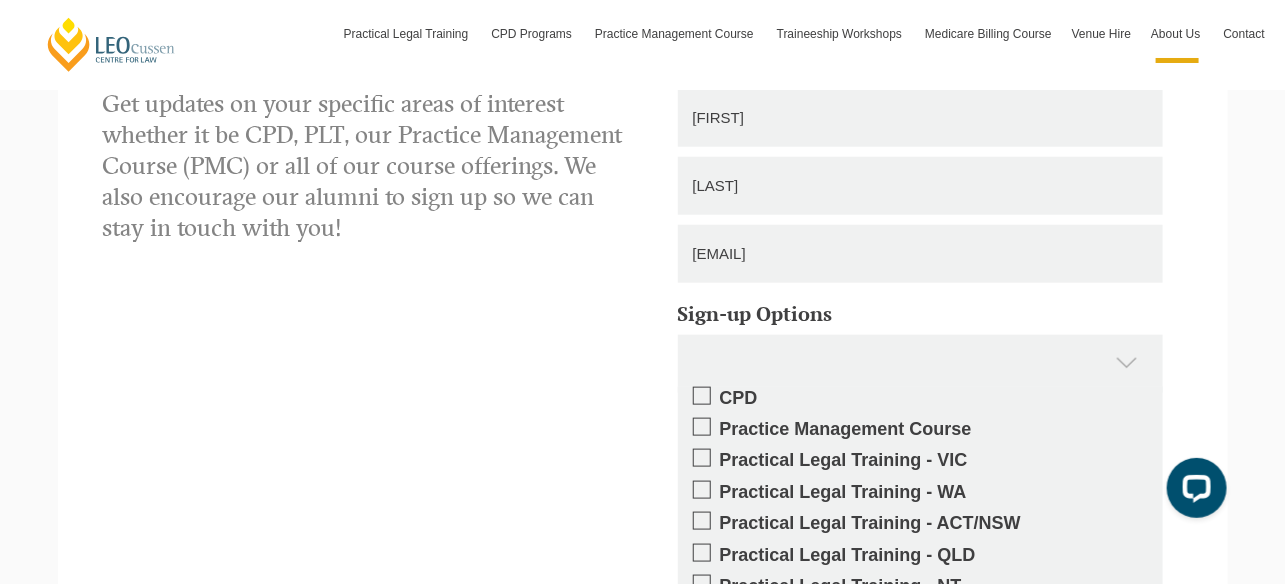scroll, scrollTop: 3470, scrollLeft: 0, axis: vertical 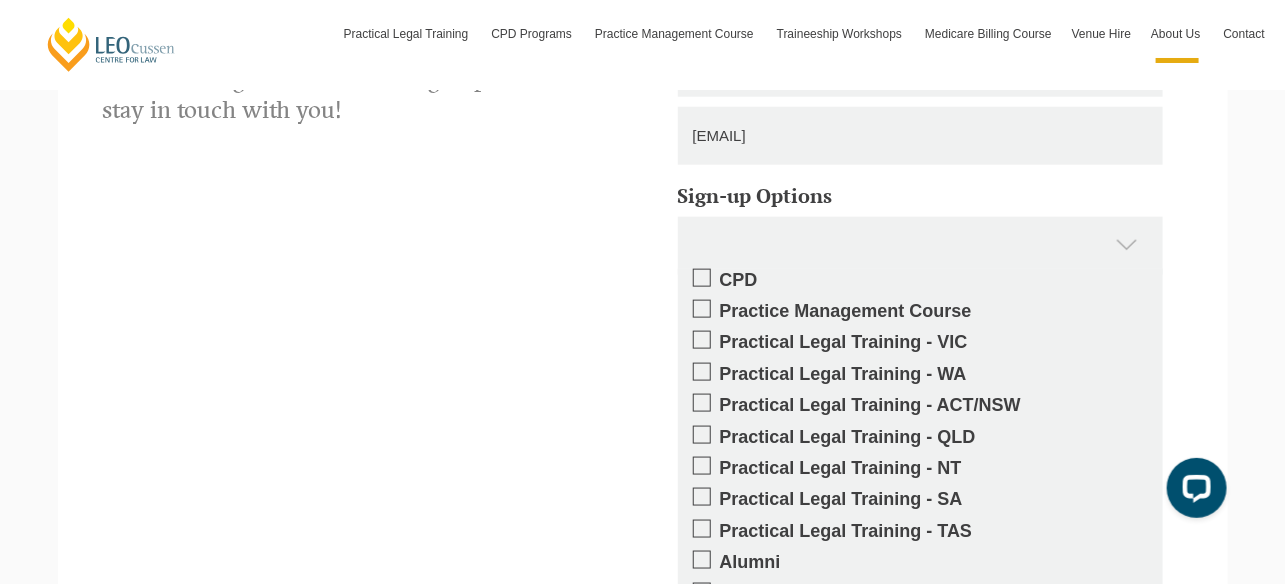 type on "janewilson@avocastreet.com.au" 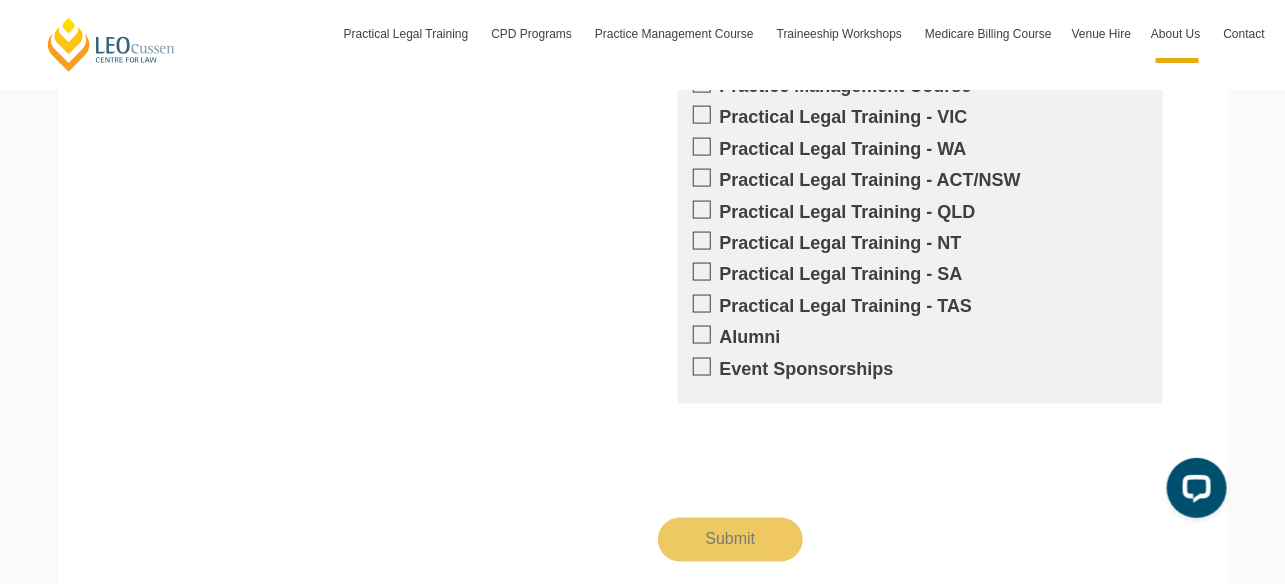 scroll, scrollTop: 3695, scrollLeft: 0, axis: vertical 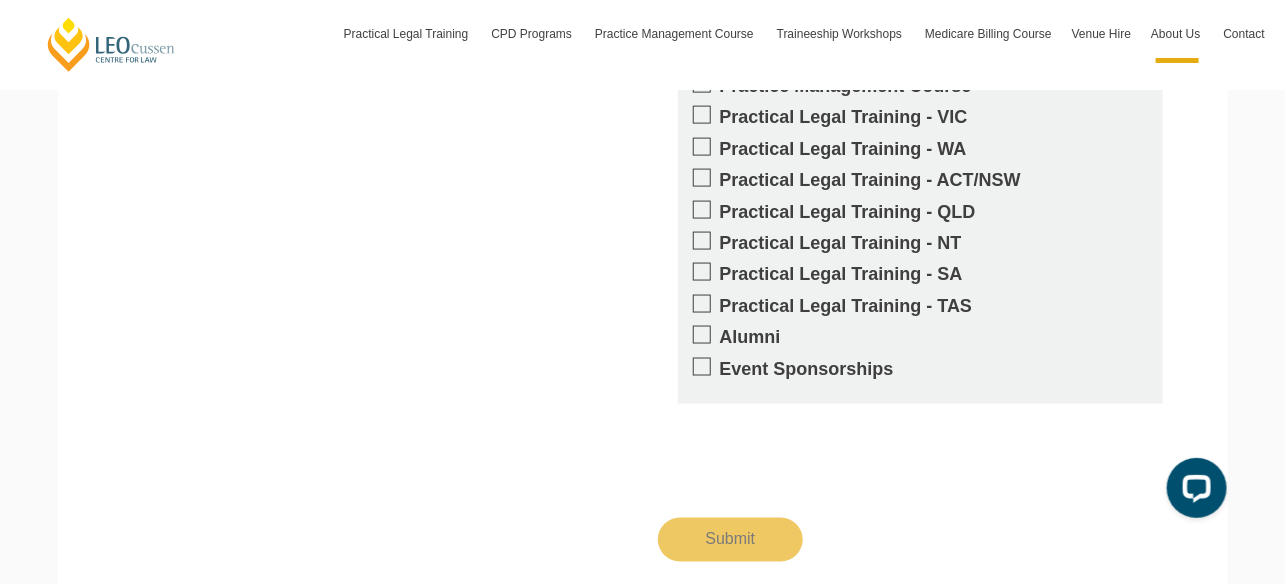 click at bounding box center [702, 335] 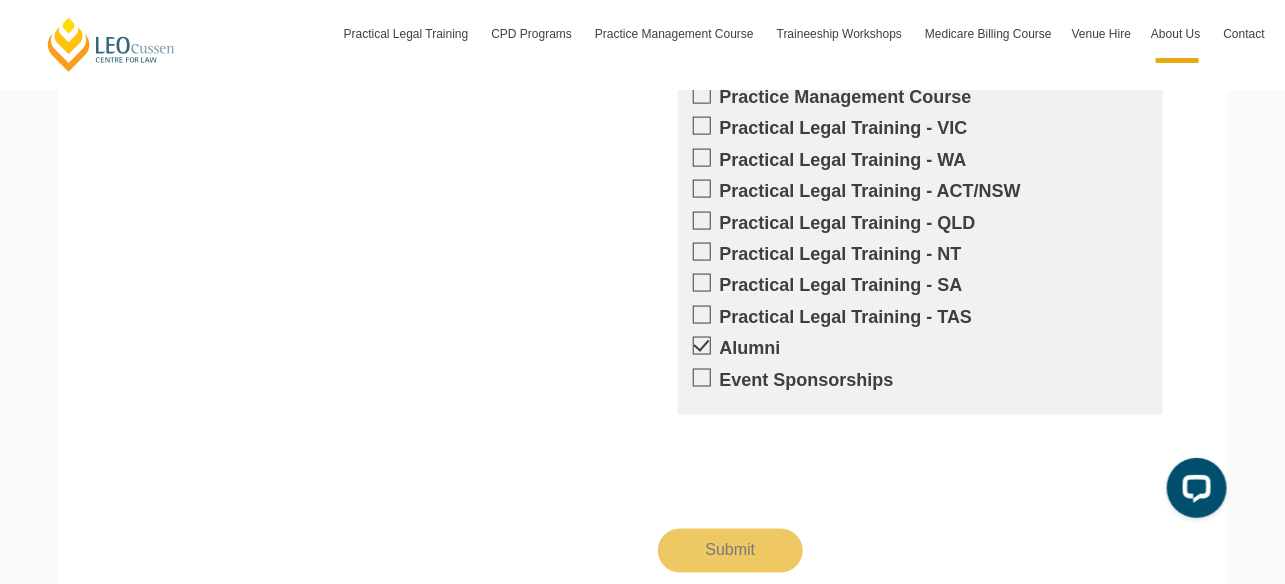 scroll, scrollTop: 3593, scrollLeft: 0, axis: vertical 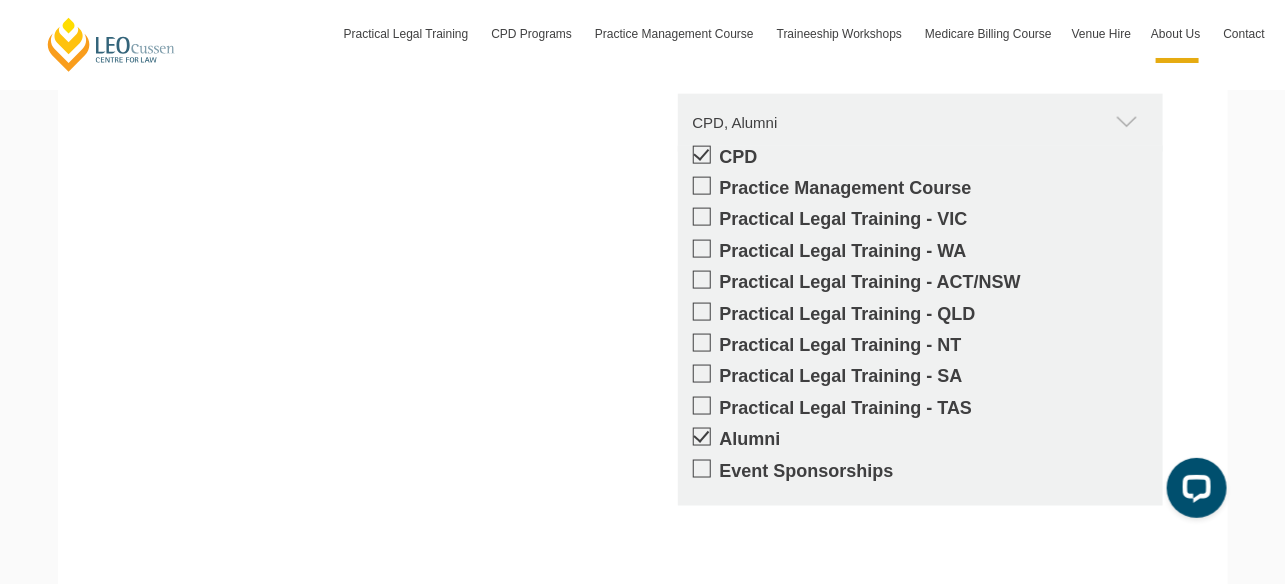 click at bounding box center (702, 186) 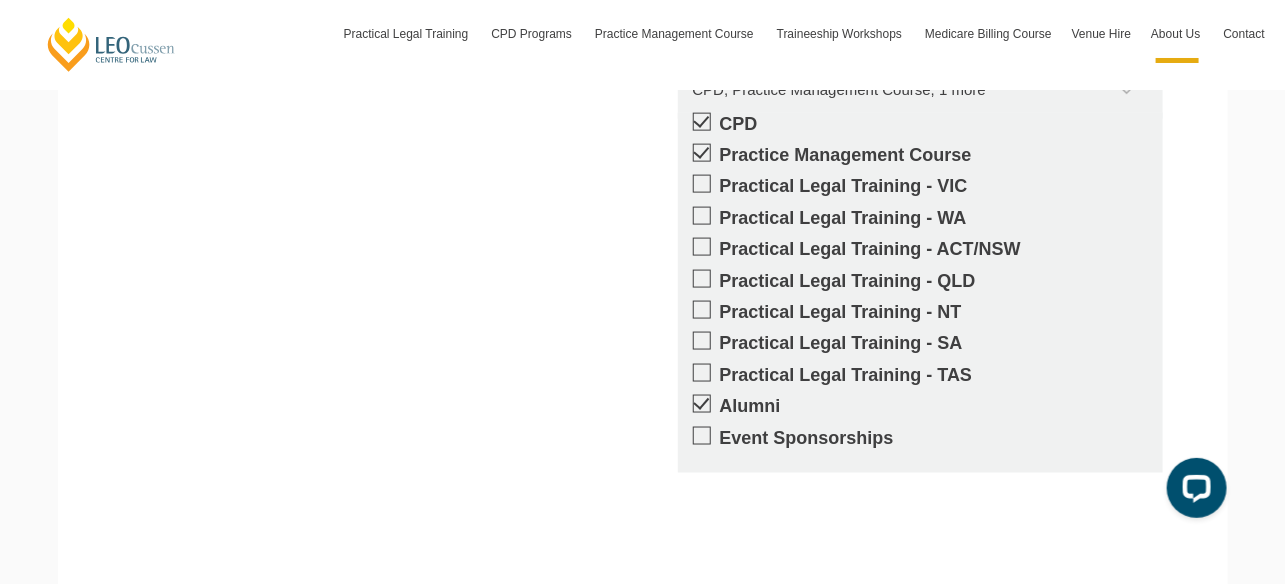 scroll, scrollTop: 3643, scrollLeft: 0, axis: vertical 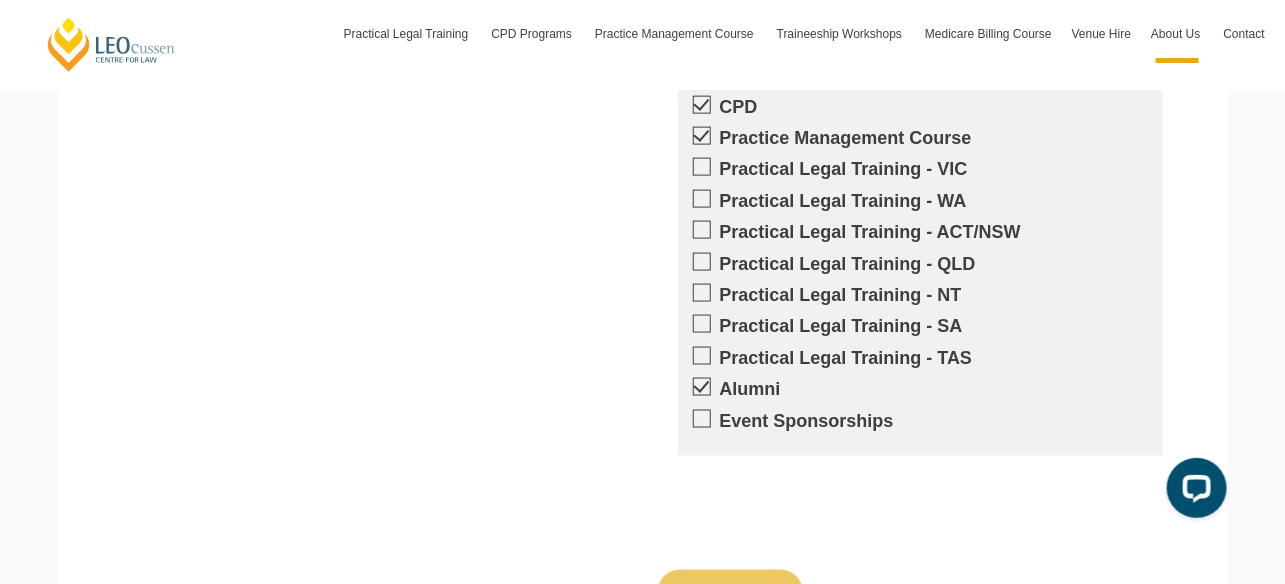 click at bounding box center (702, 419) 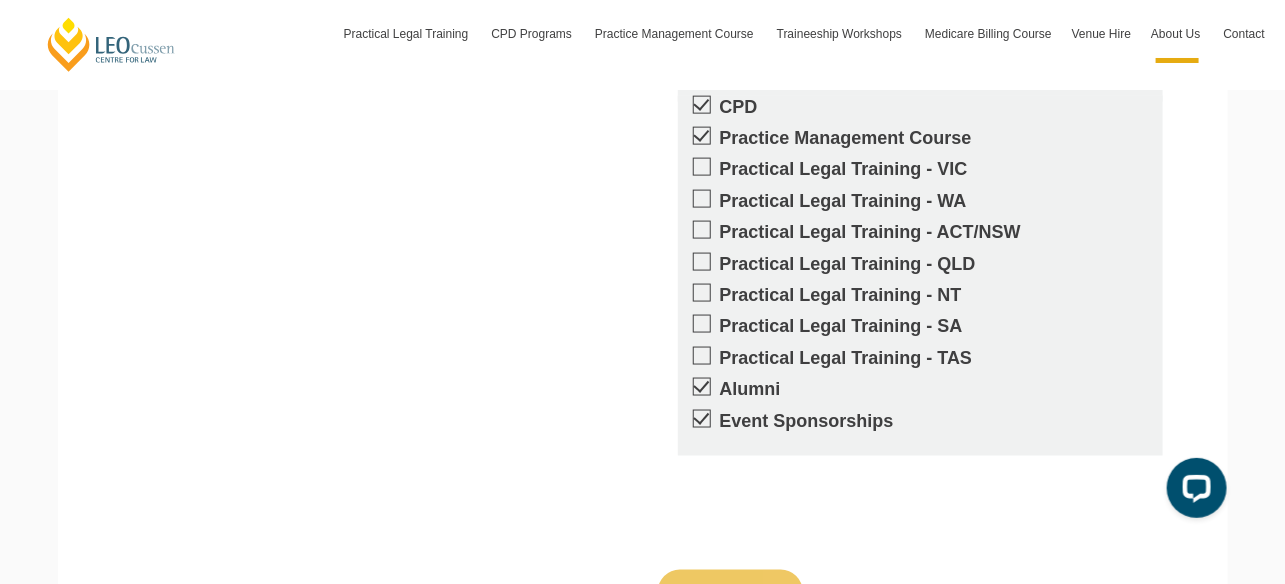 scroll, scrollTop: 3665, scrollLeft: 0, axis: vertical 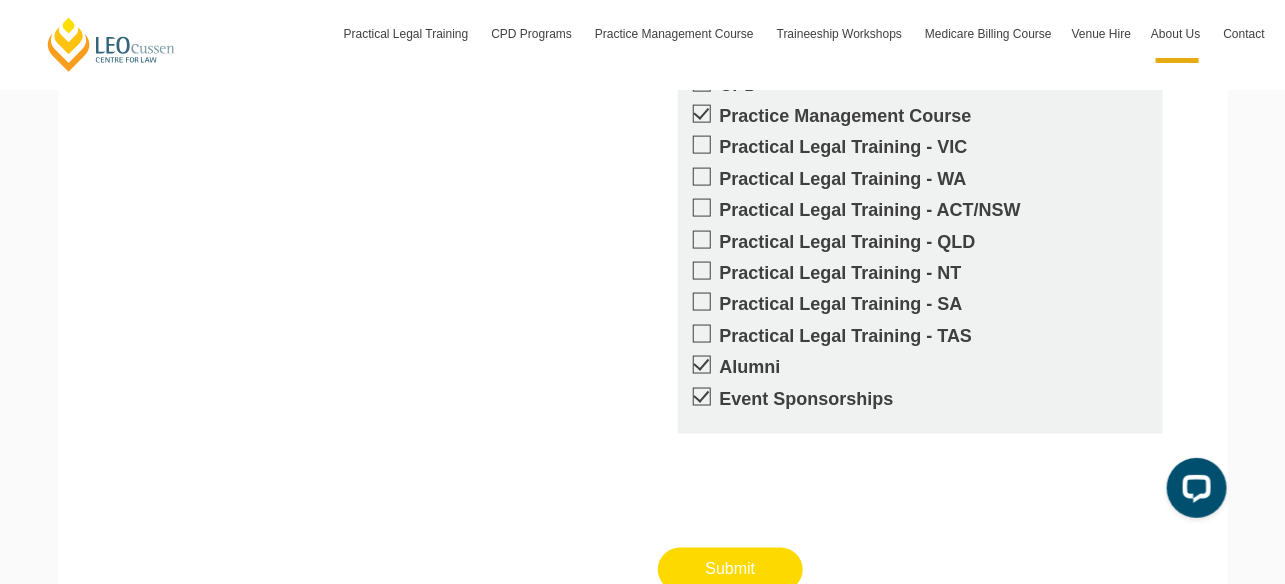 click on "Submit" at bounding box center (731, 570) 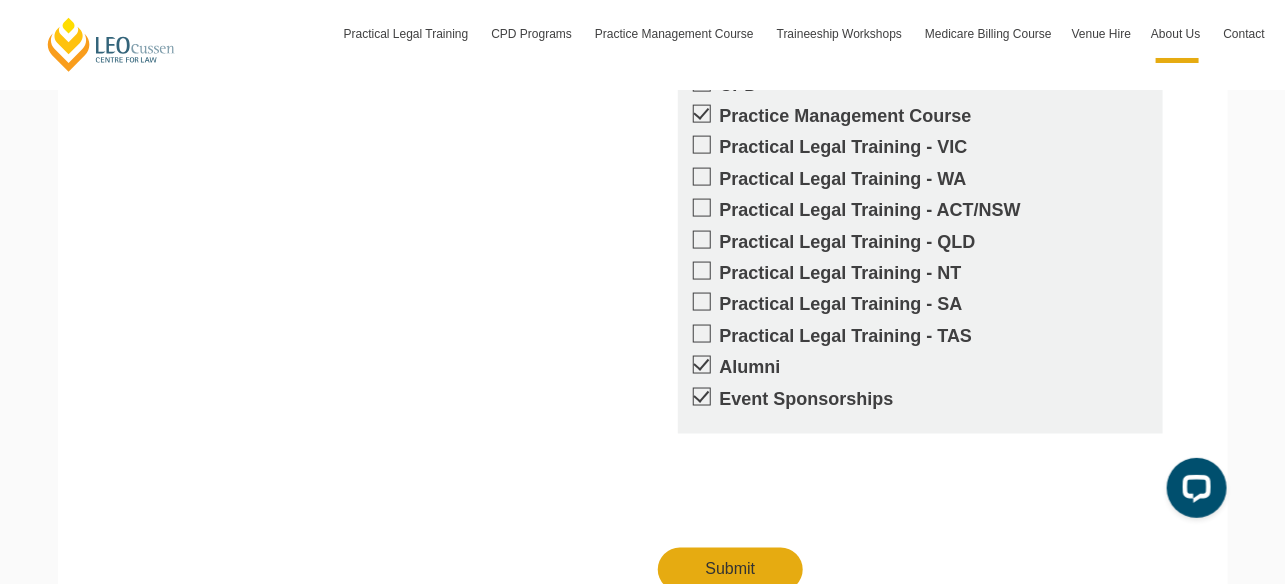 type on "Submitting" 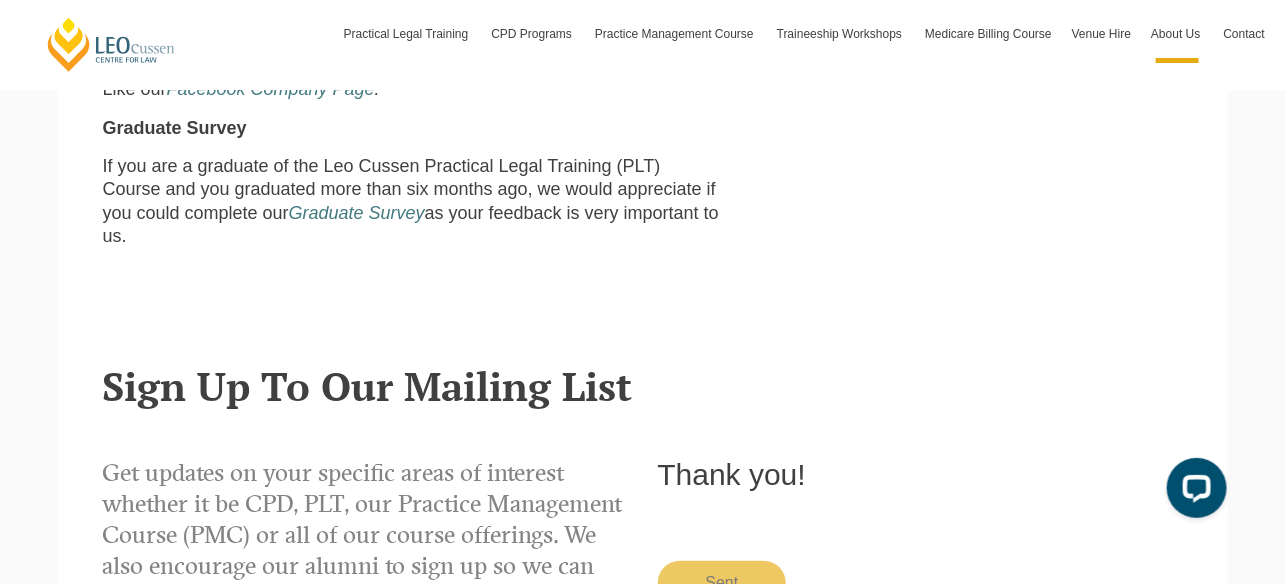 scroll, scrollTop: 2945, scrollLeft: 0, axis: vertical 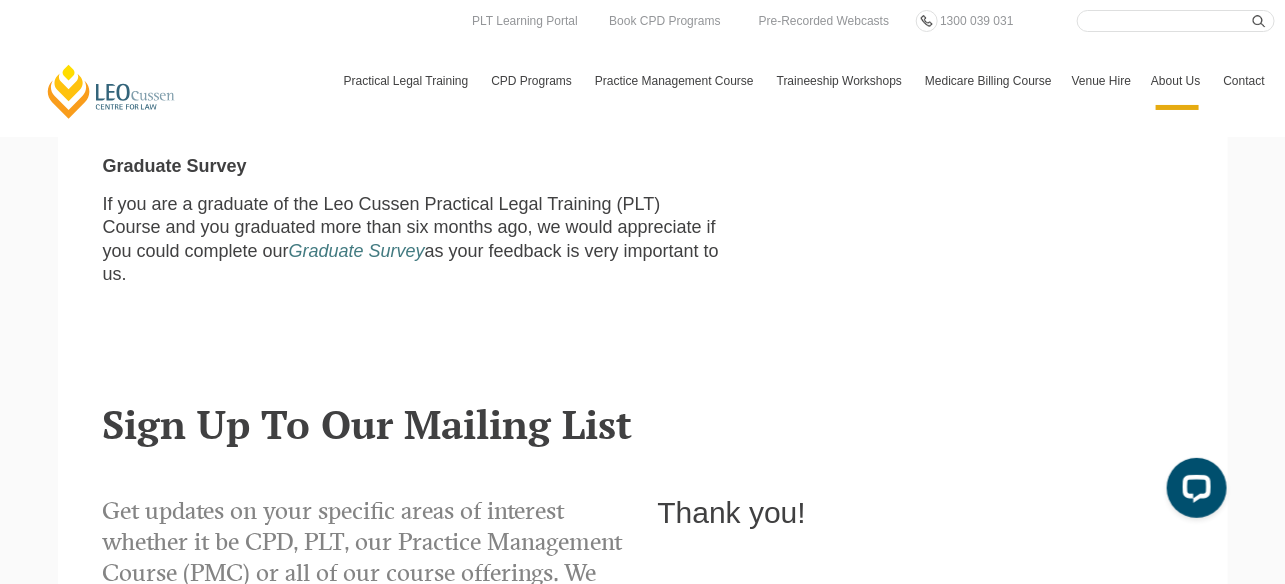 click on "Sign Up To Our Mailing List" at bounding box center [643, 424] 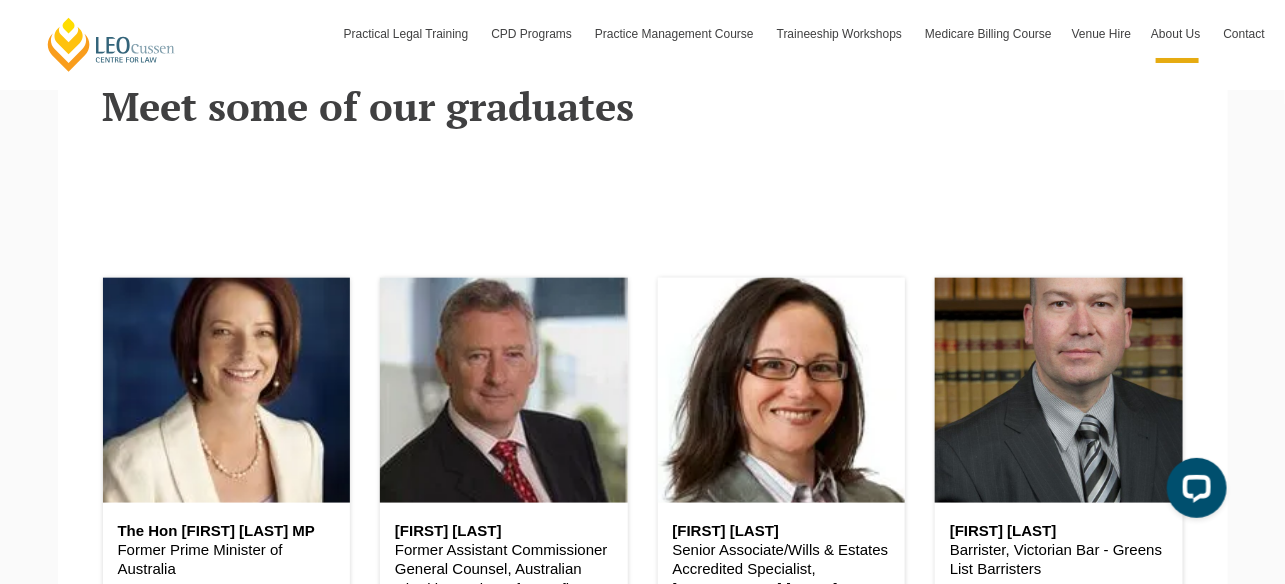 scroll, scrollTop: 661, scrollLeft: 0, axis: vertical 